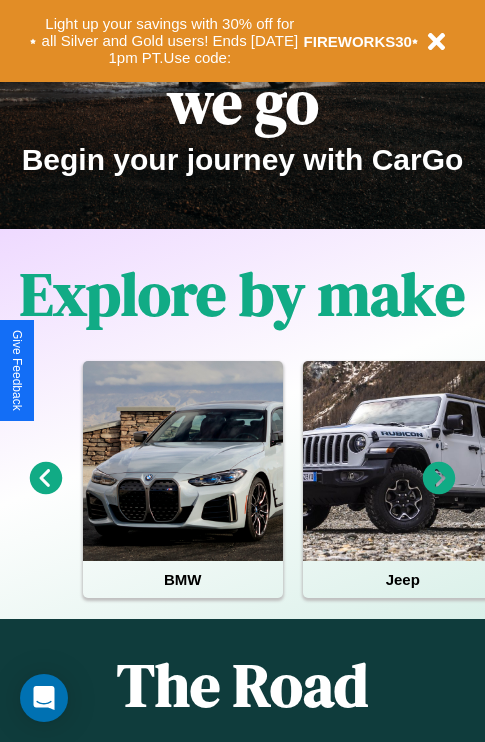scroll, scrollTop: 308, scrollLeft: 0, axis: vertical 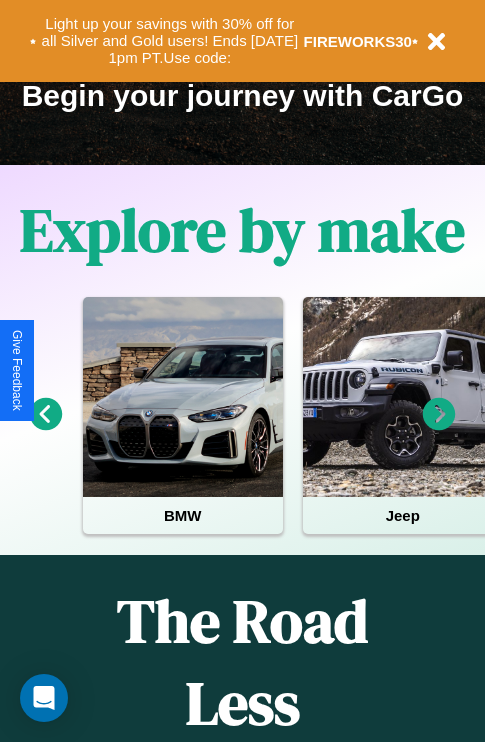 click 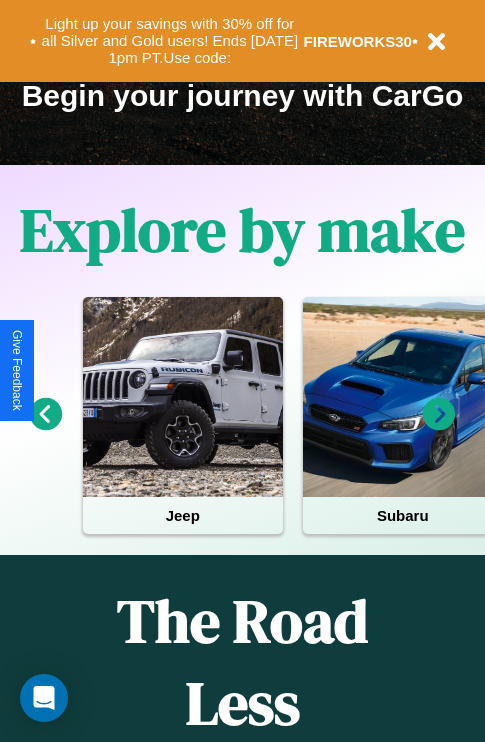 click 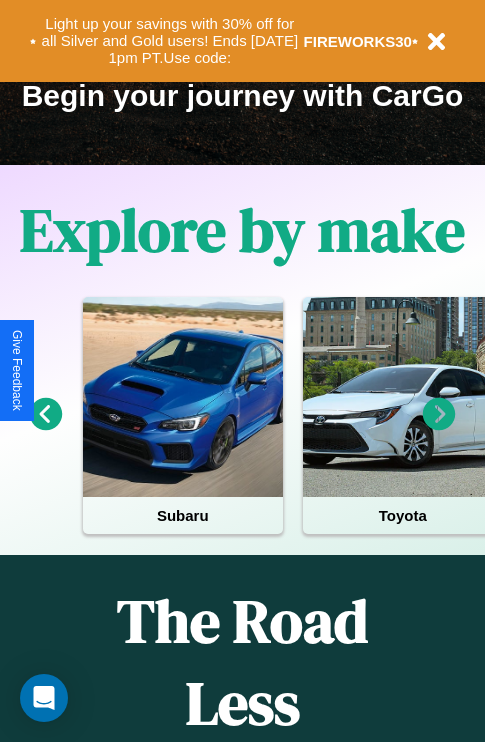 click 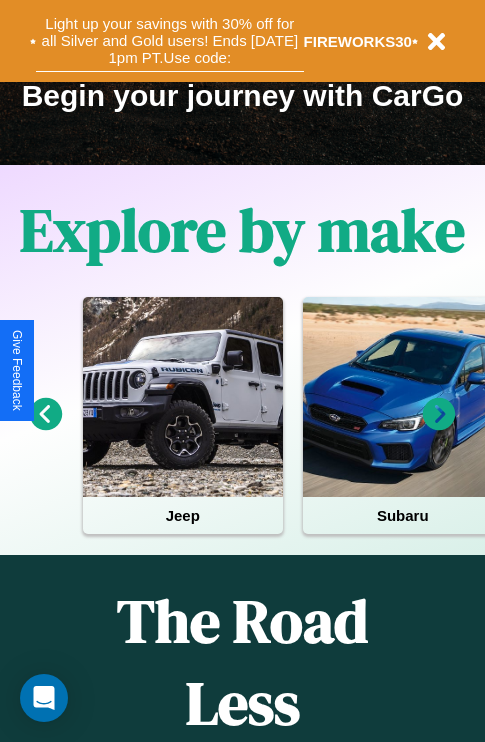 click on "Light up your savings with 30% off for all Silver and Gold users! Ends [DATE] 1pm PT.  Use code:" at bounding box center (170, 41) 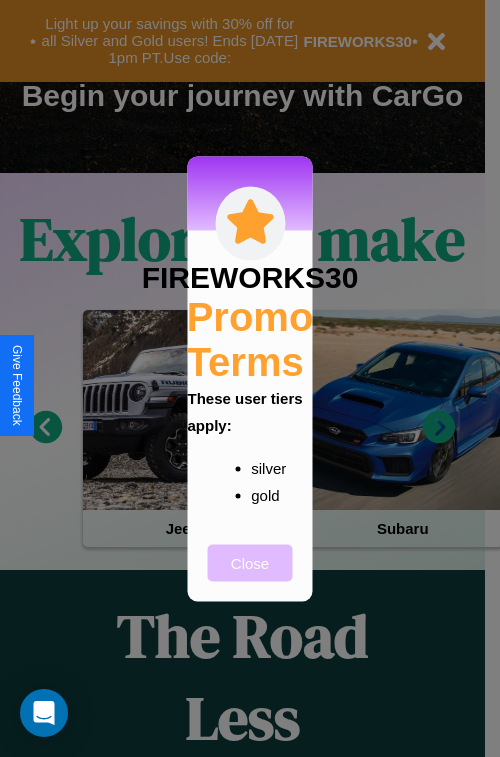 click on "Close" at bounding box center [250, 562] 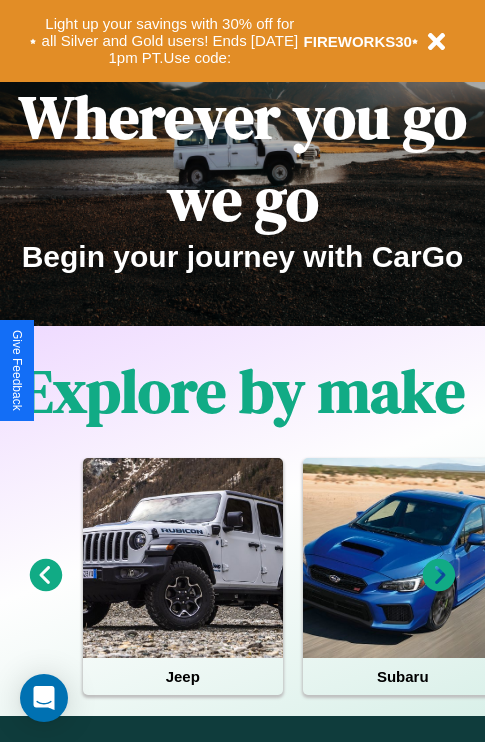 scroll, scrollTop: 0, scrollLeft: 0, axis: both 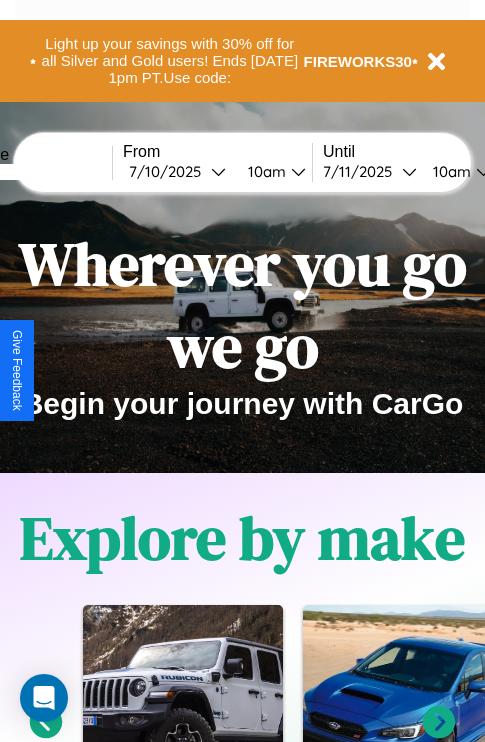 click at bounding box center (37, 172) 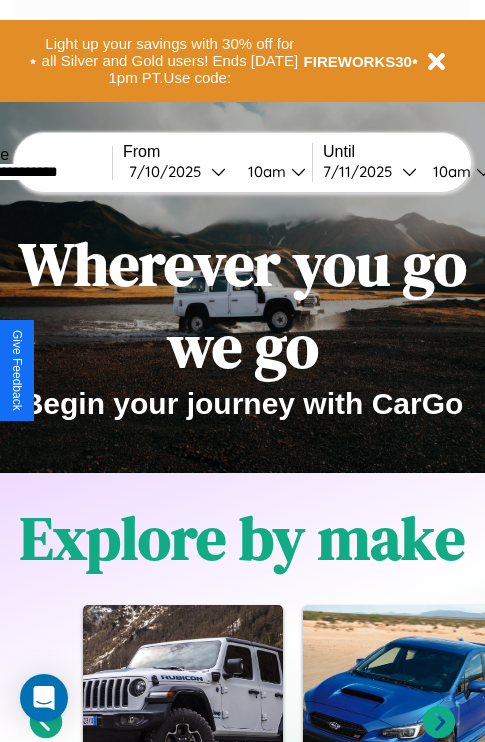 type on "**********" 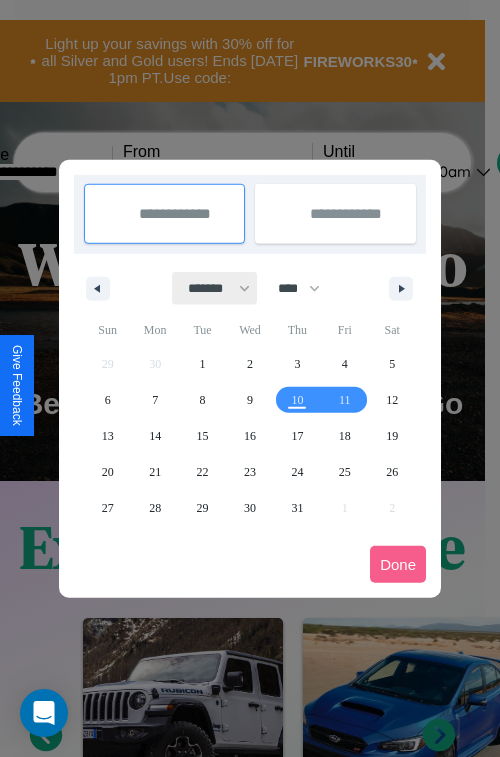 click on "******* ******** ***** ***** *** **** **** ****** ********* ******* ******** ********" at bounding box center [215, 288] 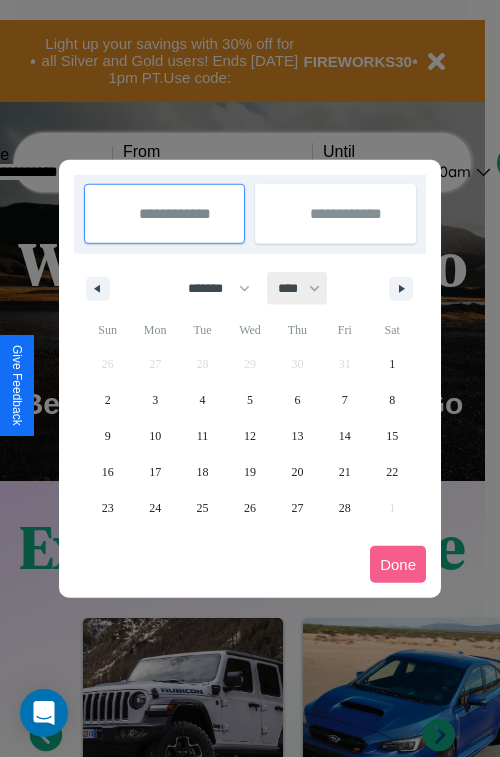click on "**** **** **** **** **** **** **** **** **** **** **** **** **** **** **** **** **** **** **** **** **** **** **** **** **** **** **** **** **** **** **** **** **** **** **** **** **** **** **** **** **** **** **** **** **** **** **** **** **** **** **** **** **** **** **** **** **** **** **** **** **** **** **** **** **** **** **** **** **** **** **** **** **** **** **** **** **** **** **** **** **** **** **** **** **** **** **** **** **** **** **** **** **** **** **** **** **** **** **** **** **** **** **** **** **** **** **** **** **** **** **** **** **** **** **** **** **** **** **** **** ****" at bounding box center (298, 288) 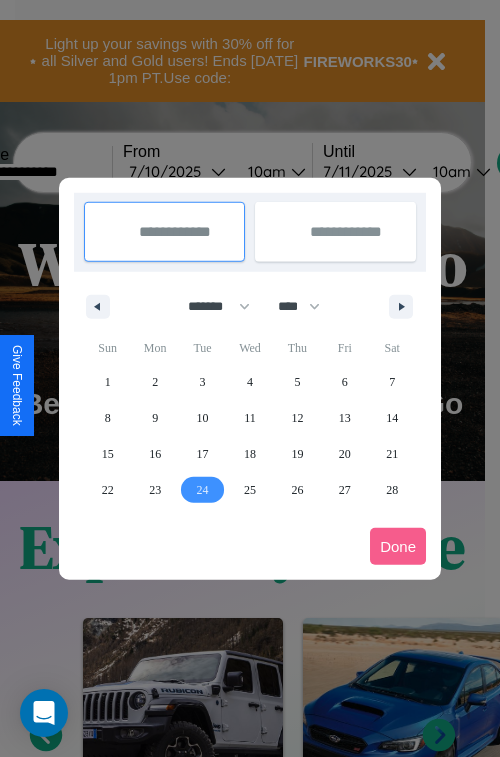 click on "24" at bounding box center [203, 490] 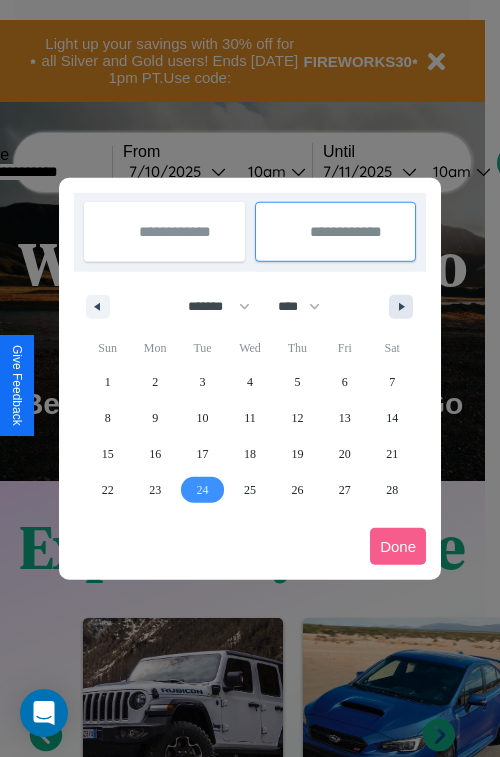 click at bounding box center (405, 307) 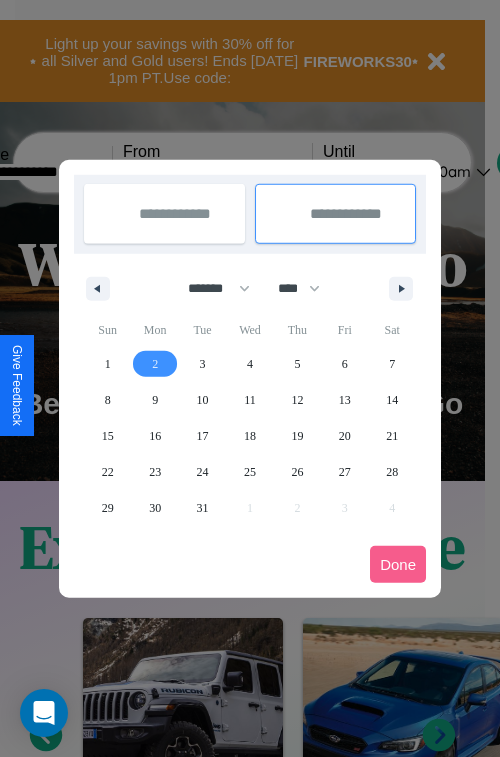 click on "2" at bounding box center (155, 364) 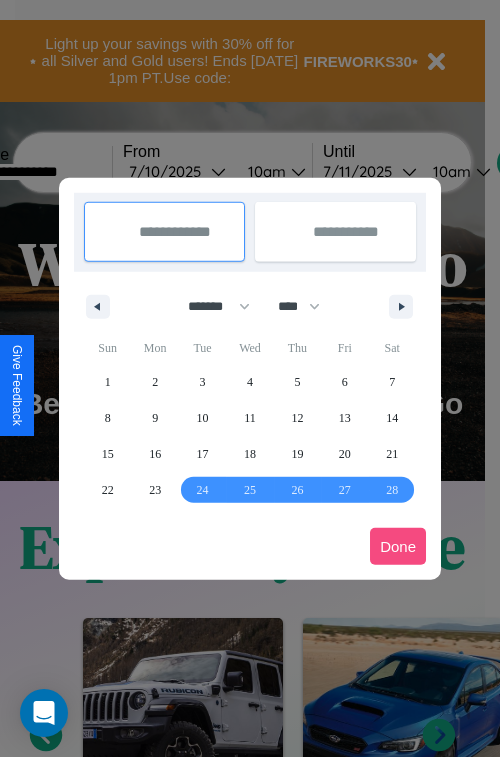 click on "Done" at bounding box center [398, 546] 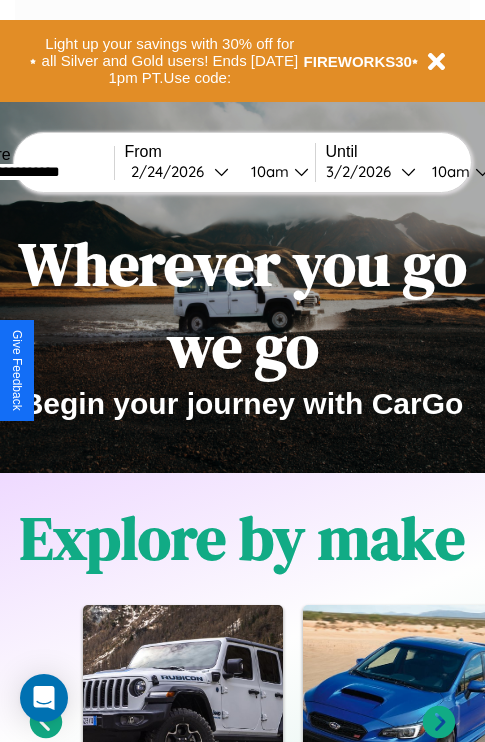 scroll, scrollTop: 0, scrollLeft: 72, axis: horizontal 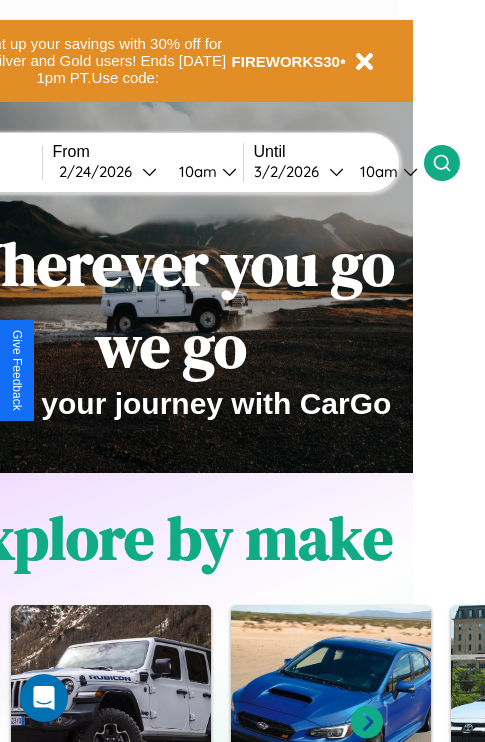 click 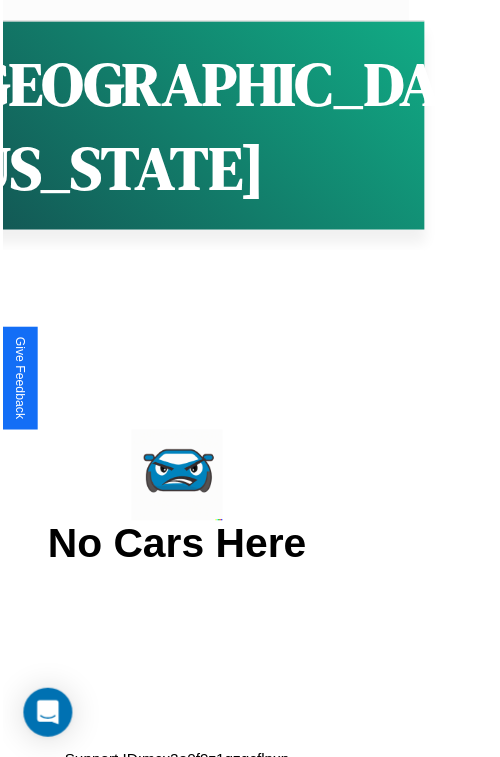 scroll, scrollTop: 0, scrollLeft: 0, axis: both 